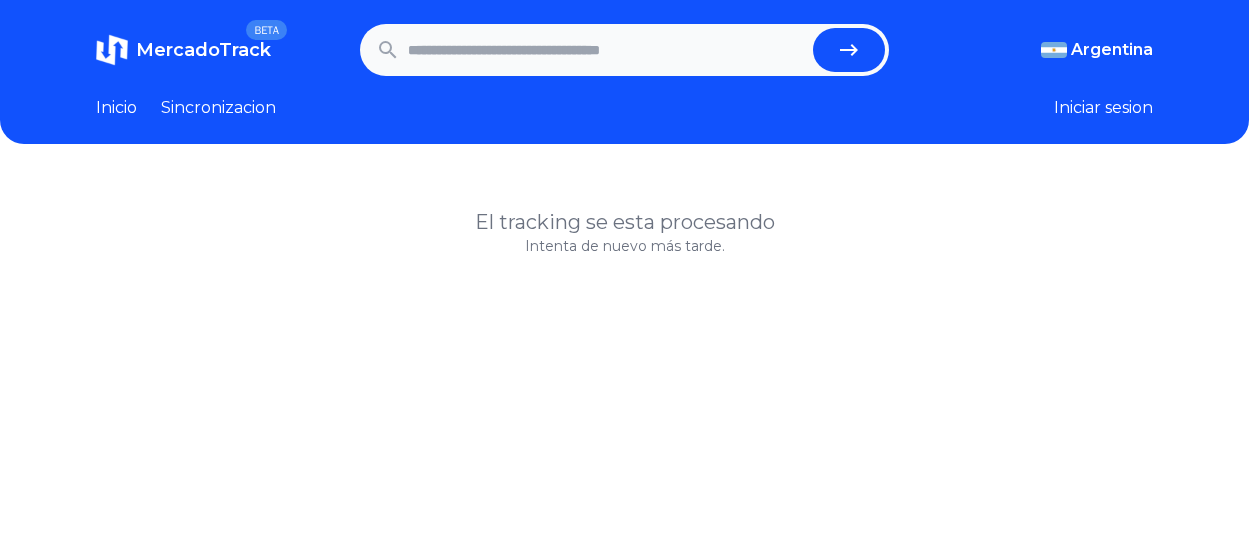 scroll, scrollTop: 0, scrollLeft: 0, axis: both 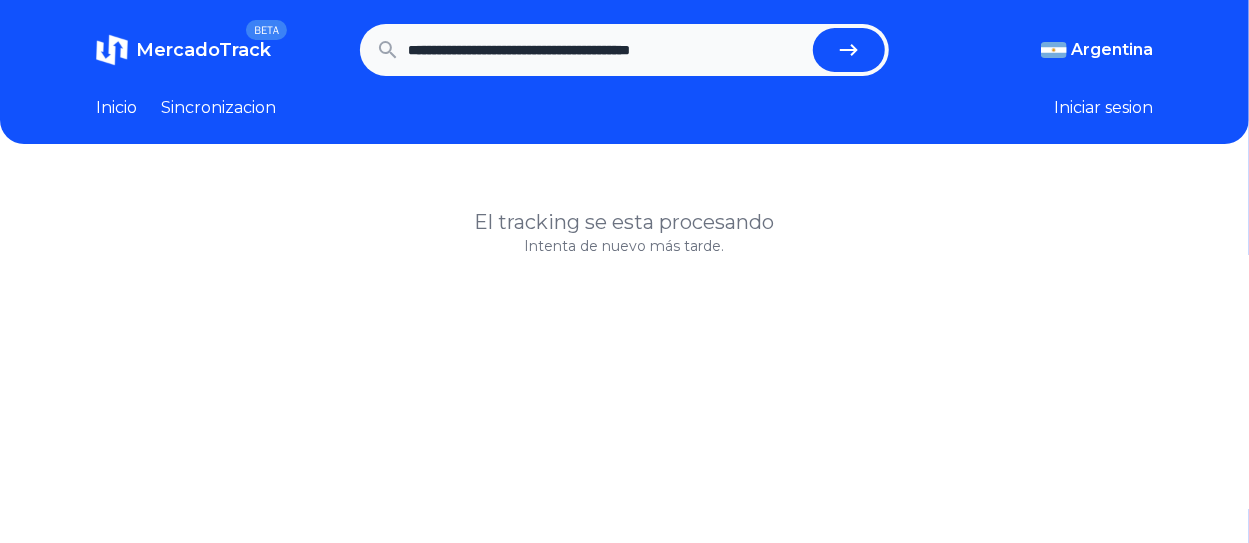 type on "**********" 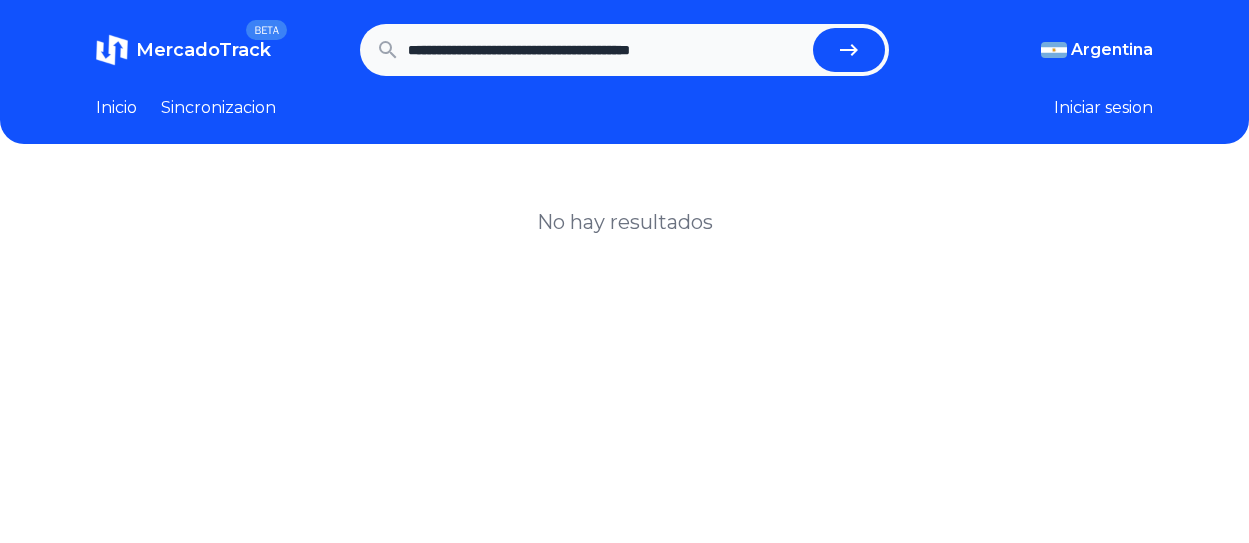 scroll, scrollTop: 0, scrollLeft: 0, axis: both 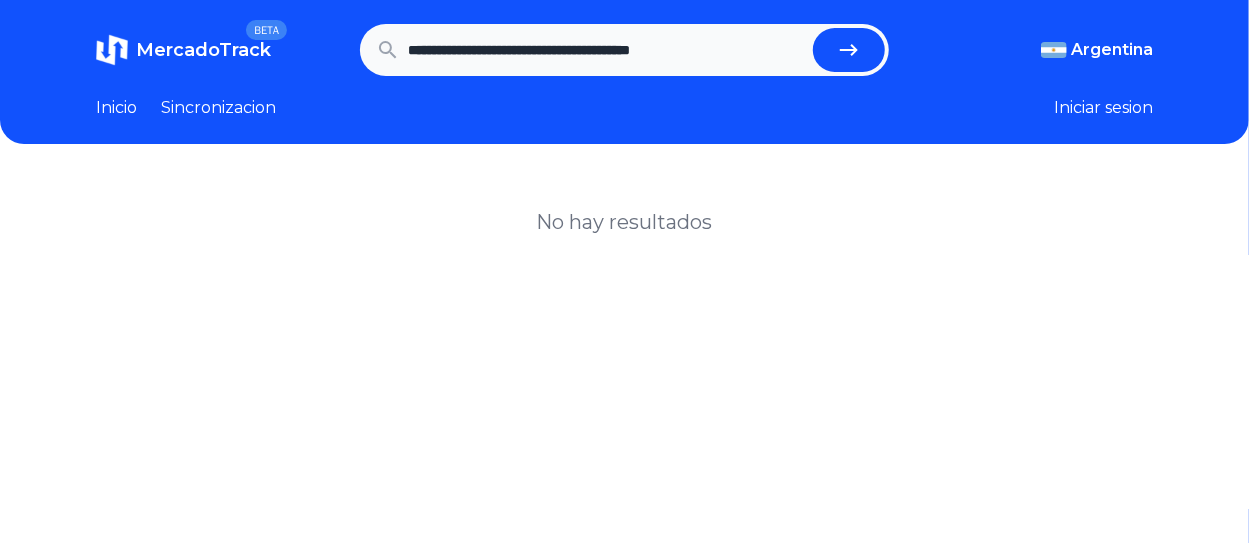 click on "**********" at bounding box center [606, 50] 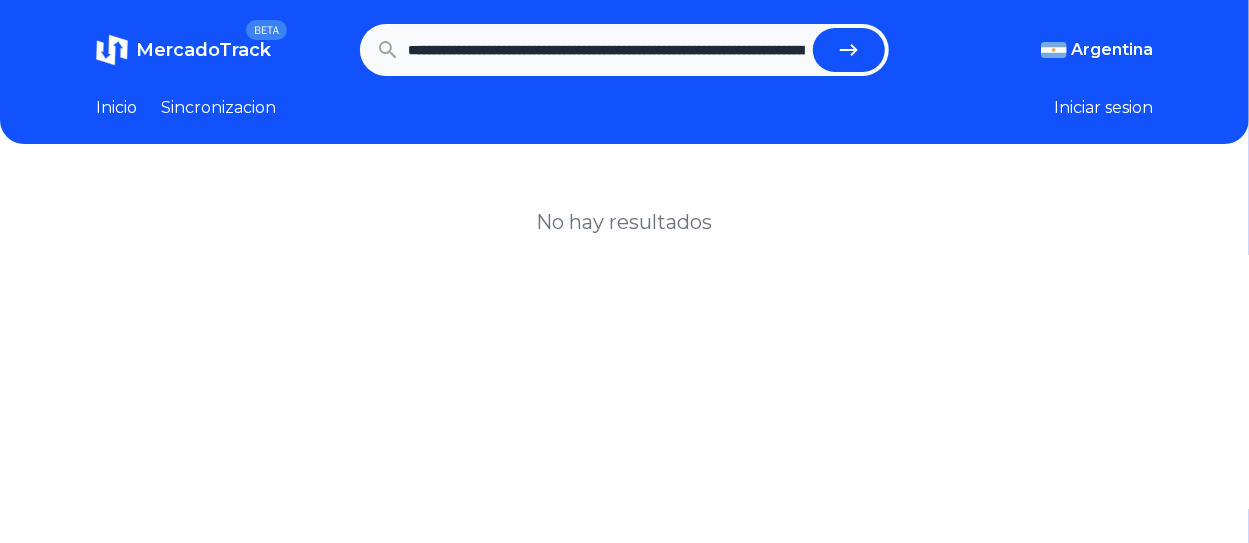scroll, scrollTop: 0, scrollLeft: 928, axis: horizontal 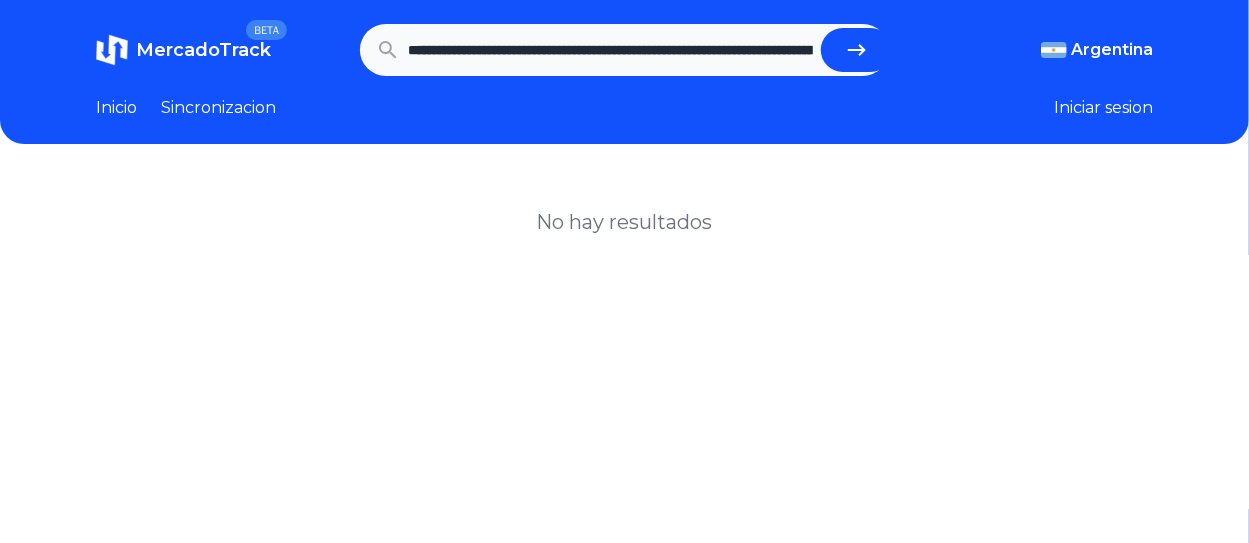 click 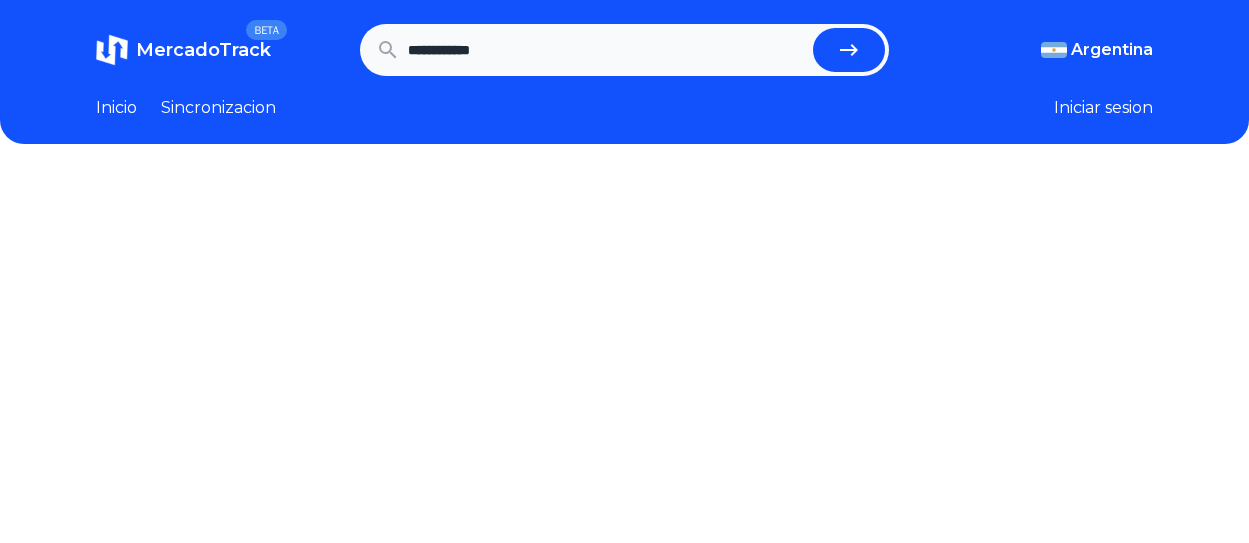 scroll, scrollTop: 0, scrollLeft: 0, axis: both 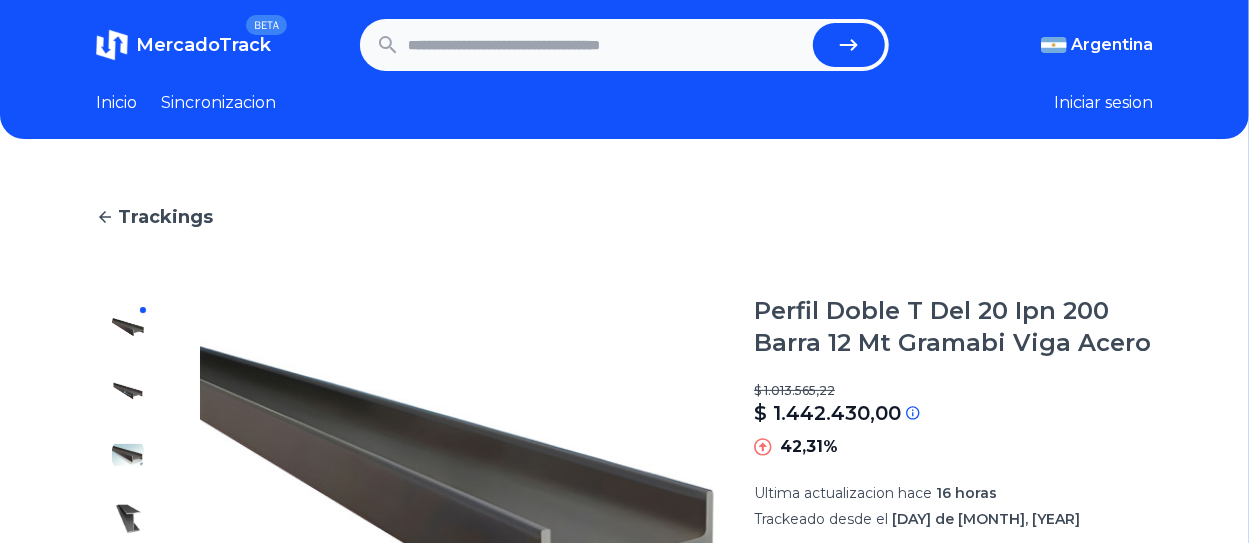 click at bounding box center [606, 45] 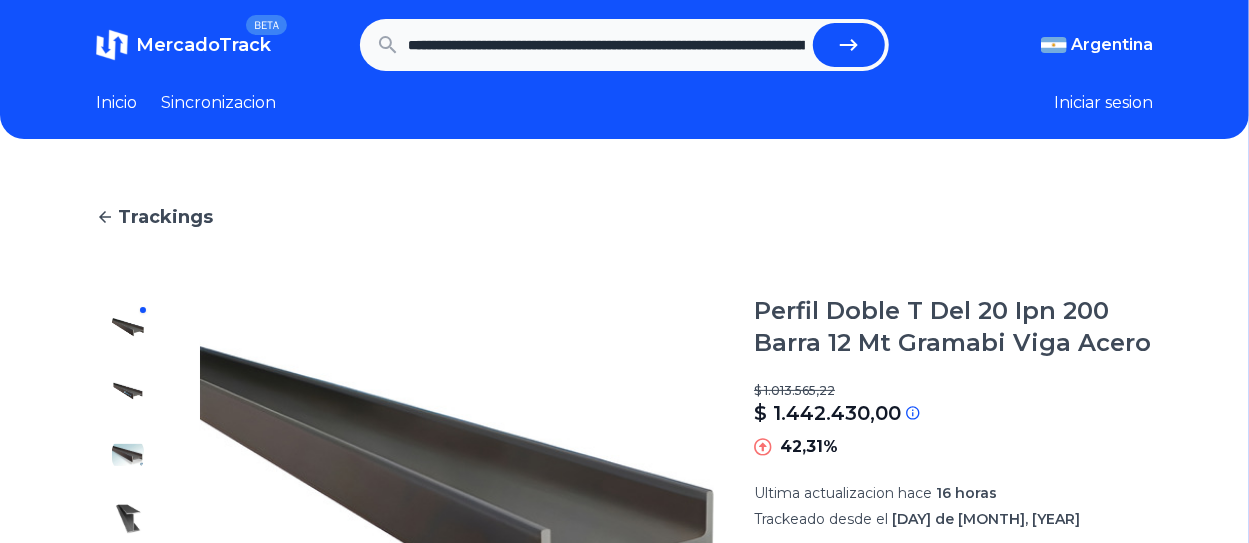 scroll, scrollTop: 0, scrollLeft: 1173, axis: horizontal 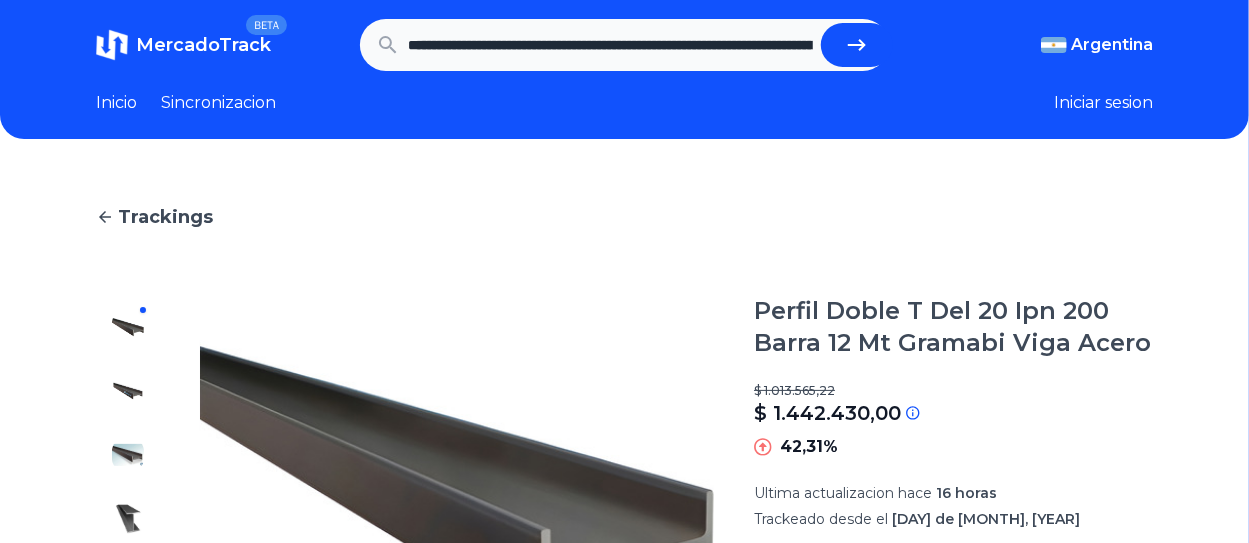 click 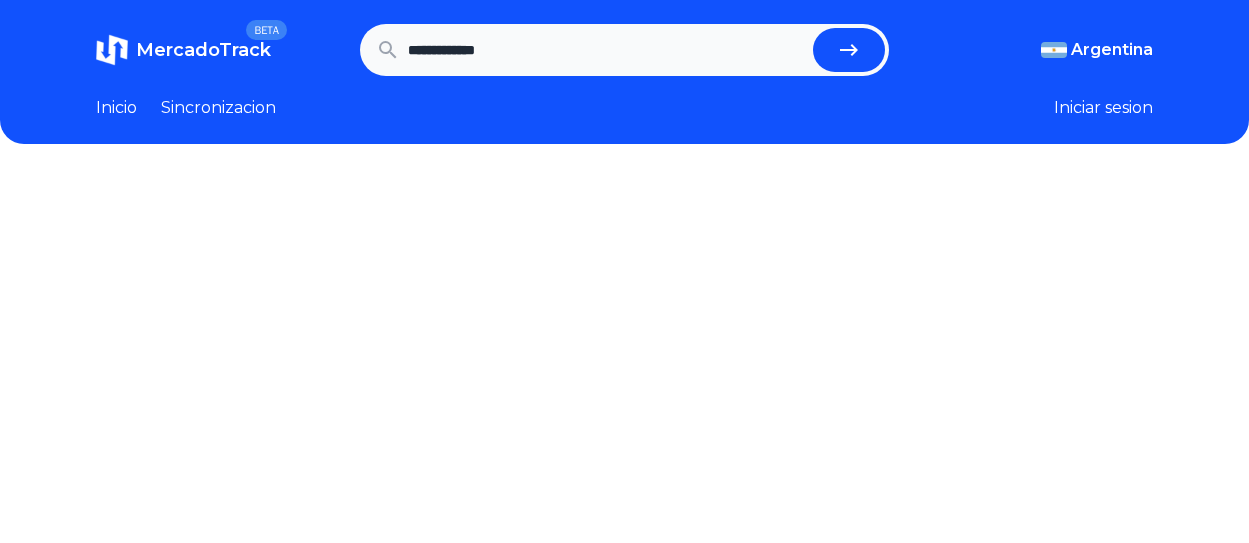 scroll, scrollTop: 0, scrollLeft: 0, axis: both 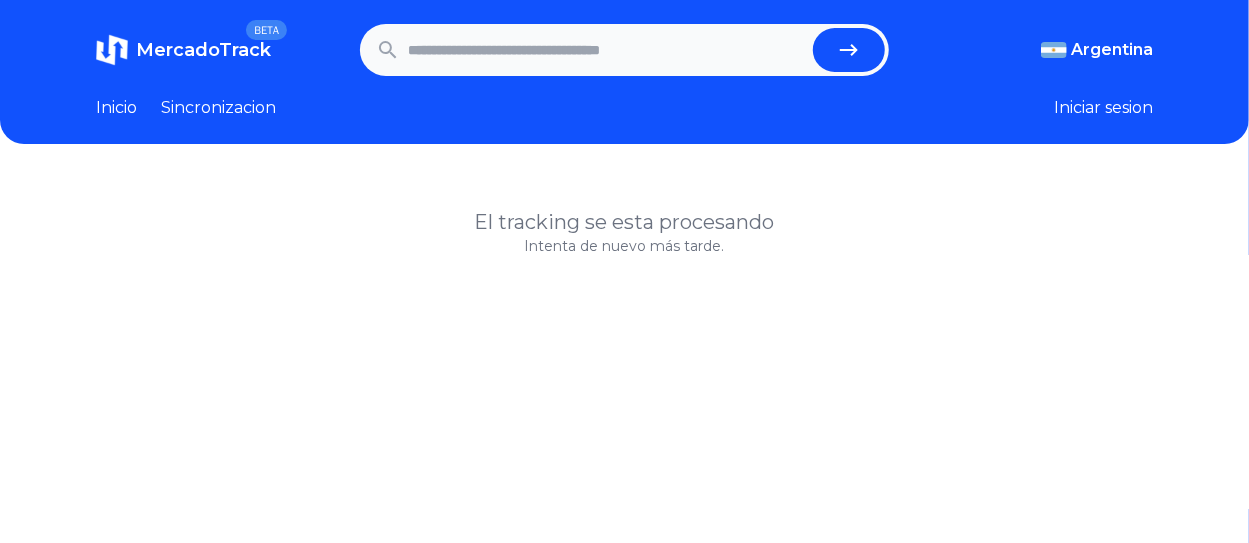 click at bounding box center [606, 50] 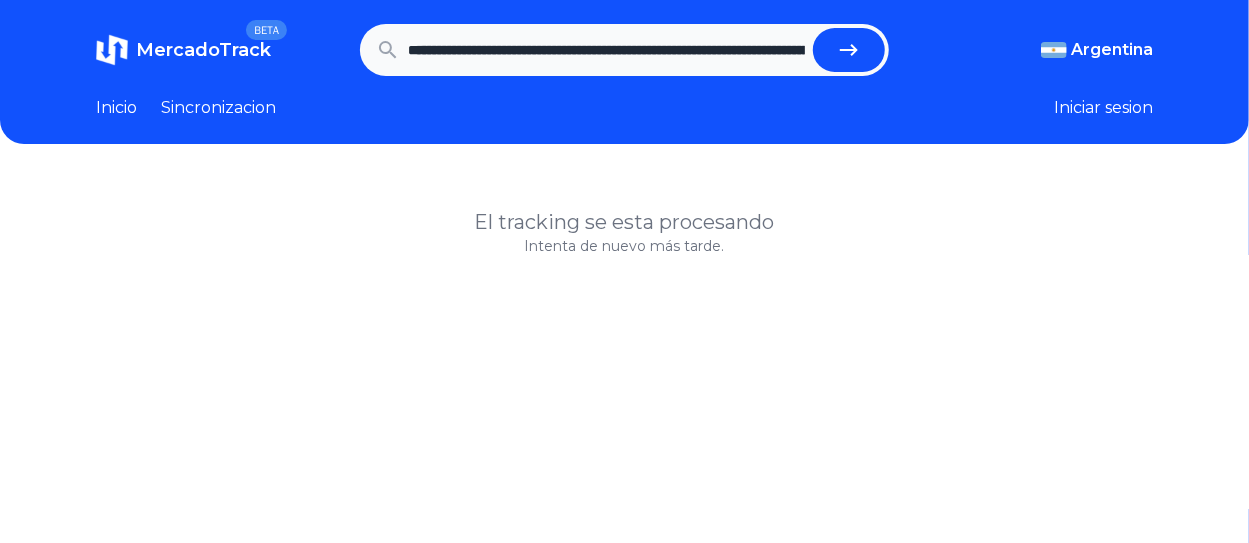 scroll, scrollTop: 0, scrollLeft: 2688, axis: horizontal 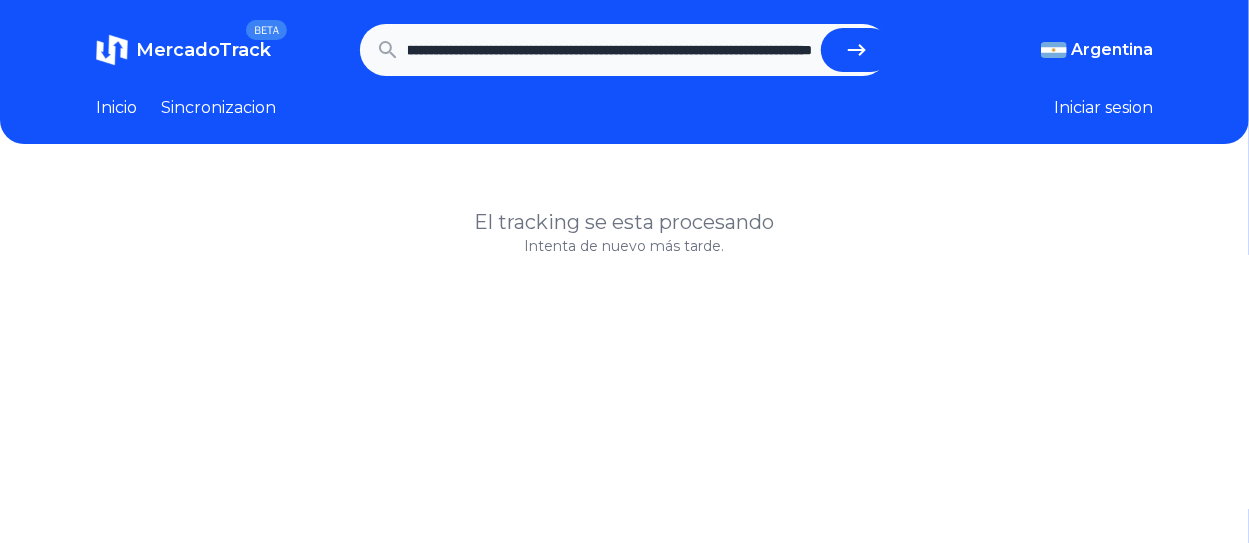 click 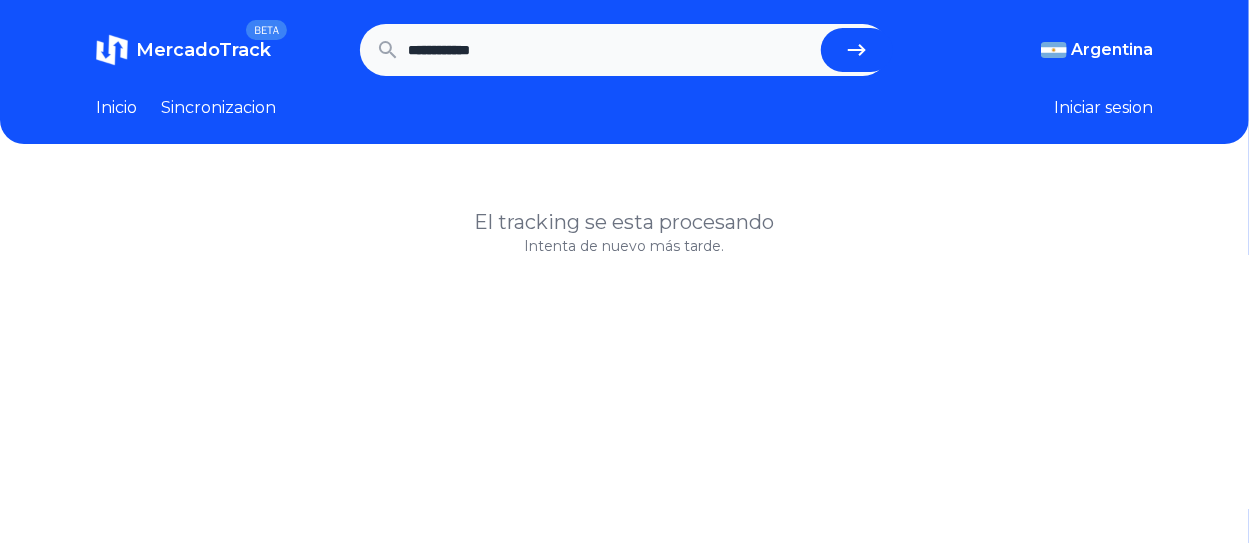 scroll, scrollTop: 0, scrollLeft: 0, axis: both 